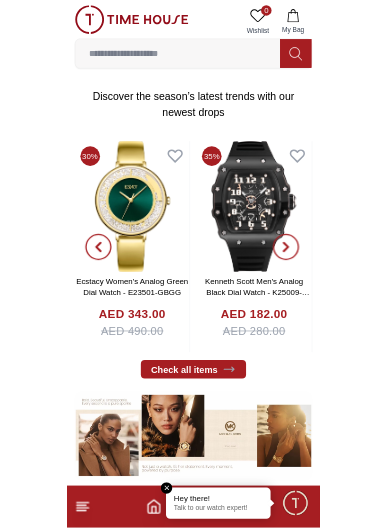 scroll, scrollTop: 0, scrollLeft: 0, axis: both 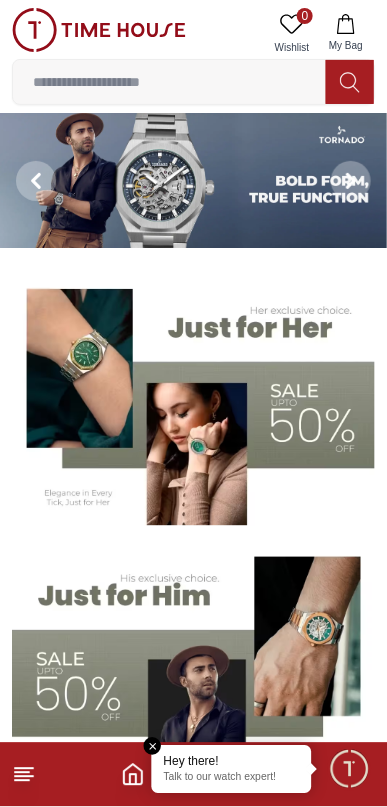 click at bounding box center [169, 82] 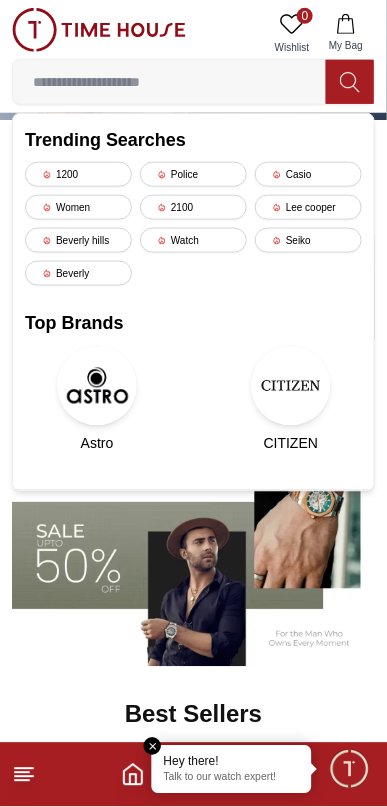 scroll, scrollTop: 129, scrollLeft: 0, axis: vertical 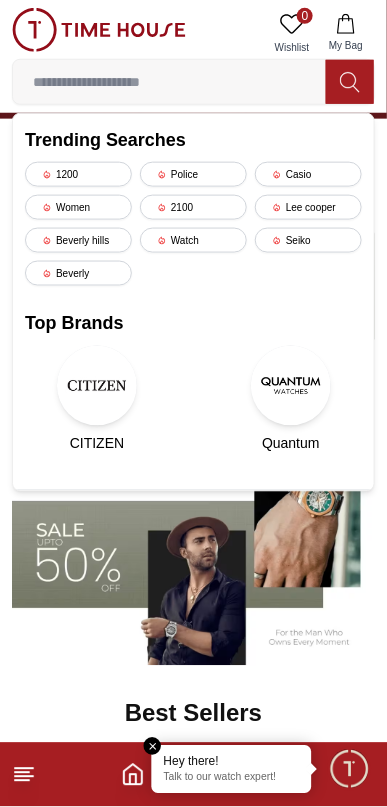 click at bounding box center [169, 82] 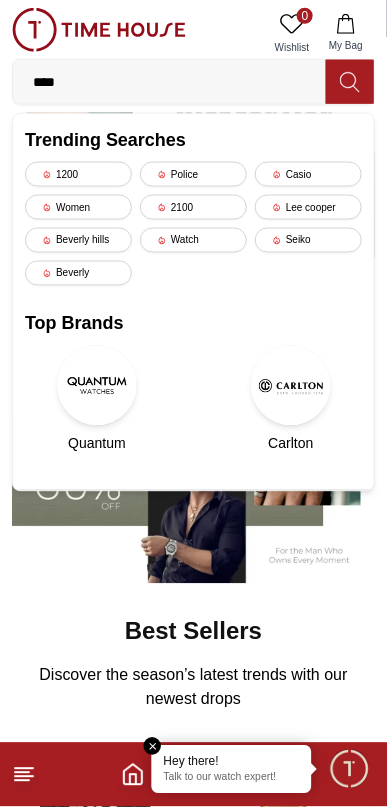 scroll, scrollTop: 212, scrollLeft: 0, axis: vertical 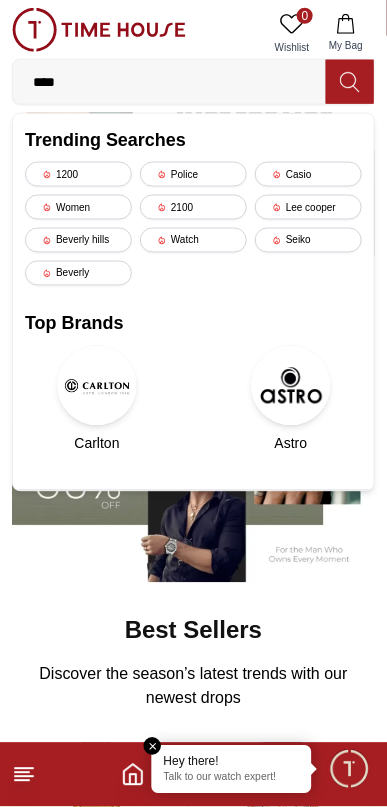 type on "****" 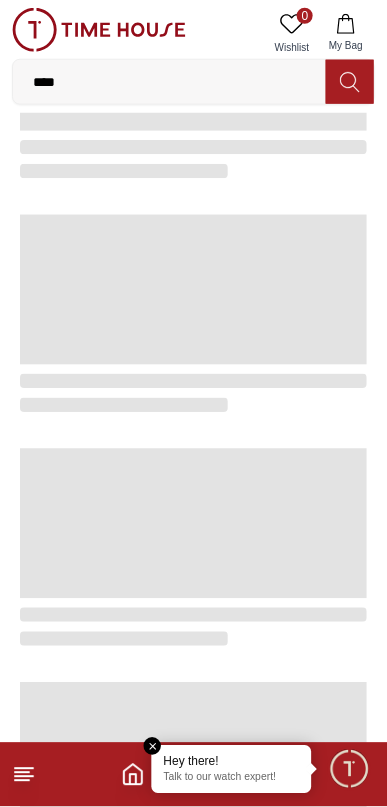 scroll, scrollTop: 0, scrollLeft: 0, axis: both 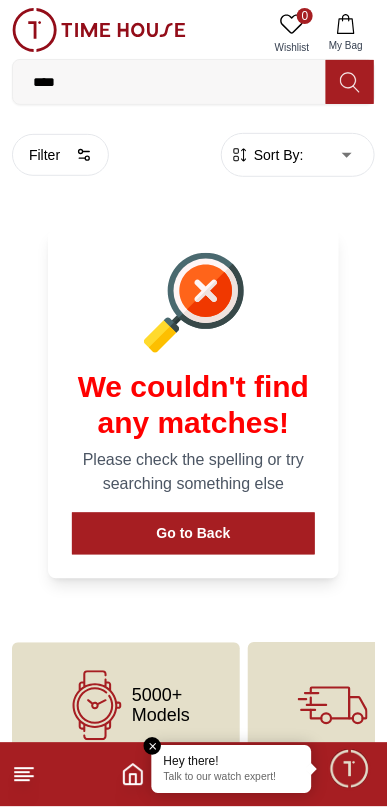 click on "****" at bounding box center (169, 82) 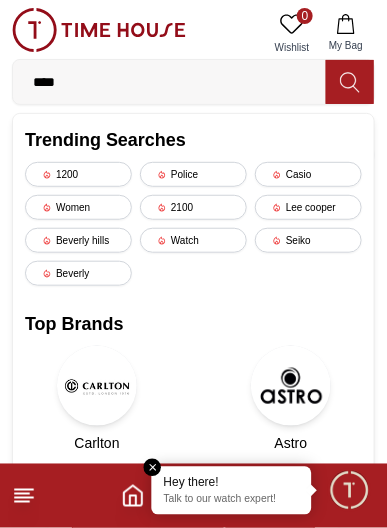 click on "Beverly hills" at bounding box center [78, 240] 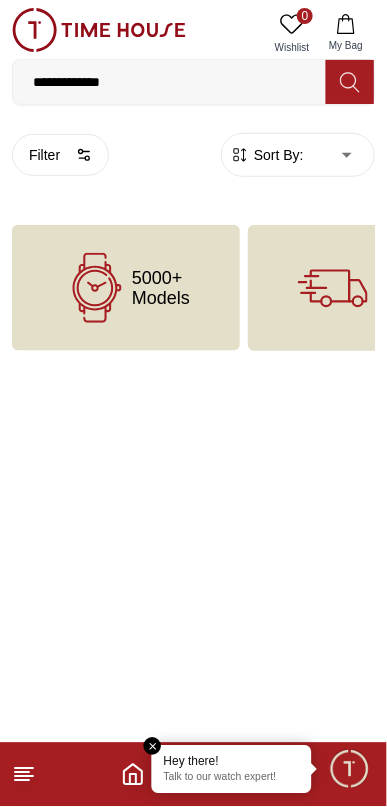 click on "**********" at bounding box center (169, 82) 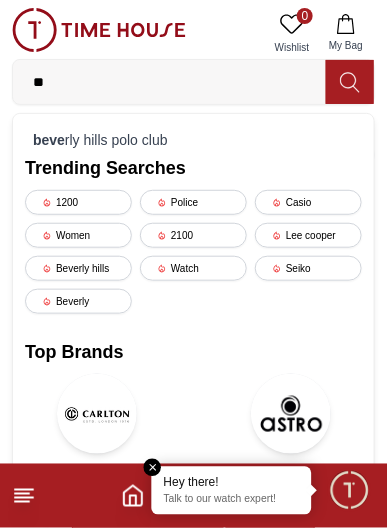 type on "*" 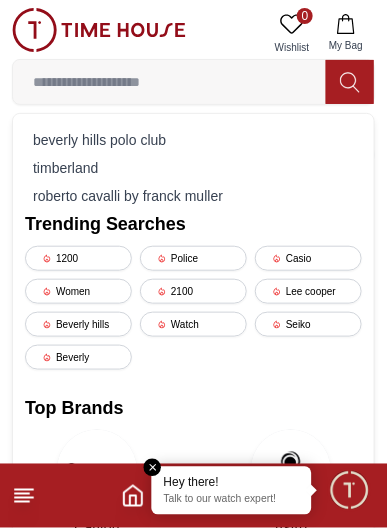 type 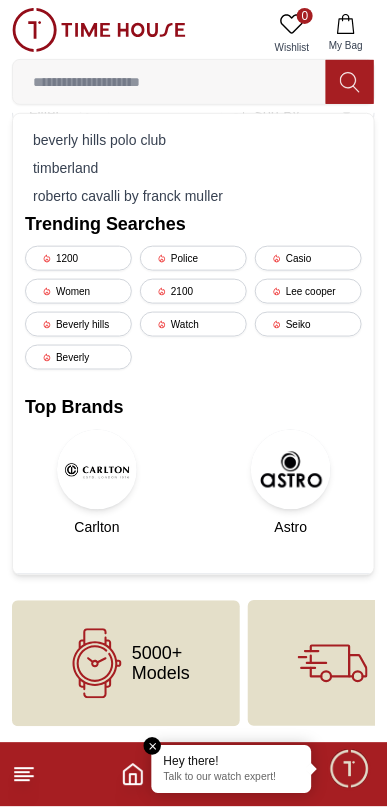 scroll, scrollTop: 46, scrollLeft: 0, axis: vertical 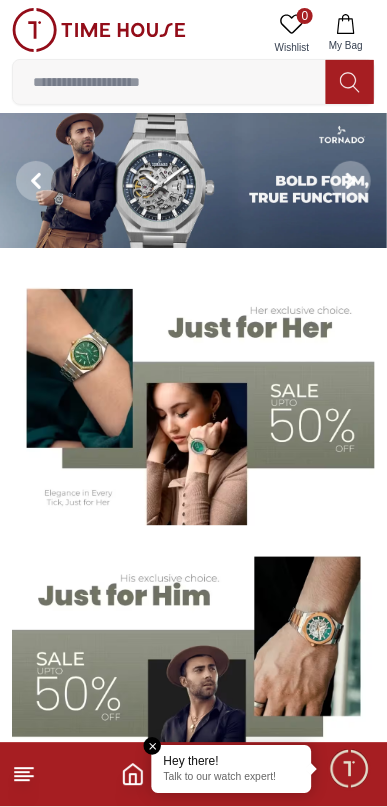 click at bounding box center (169, 82) 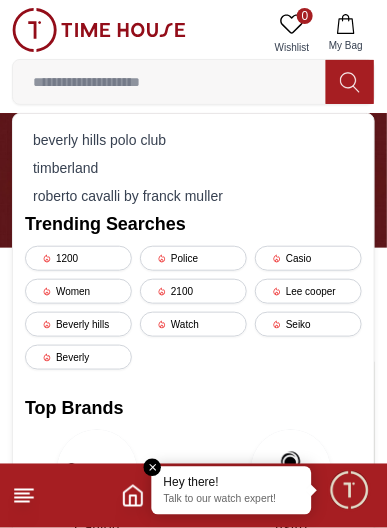 click on "b e v e r l y   h i l l s   p o l o   c l u b" at bounding box center [193, 140] 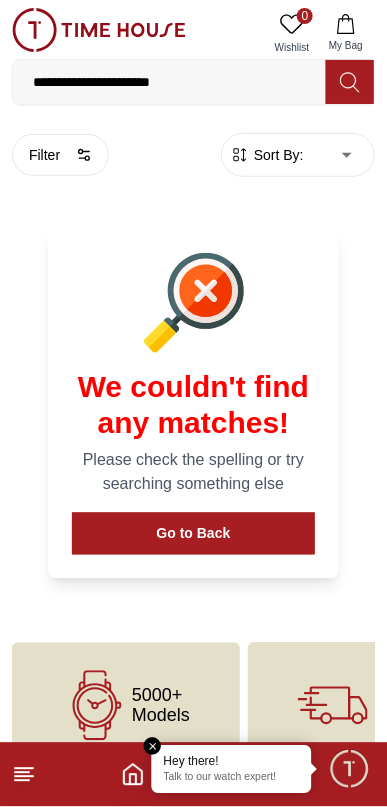 click on "**********" at bounding box center [193, 384] 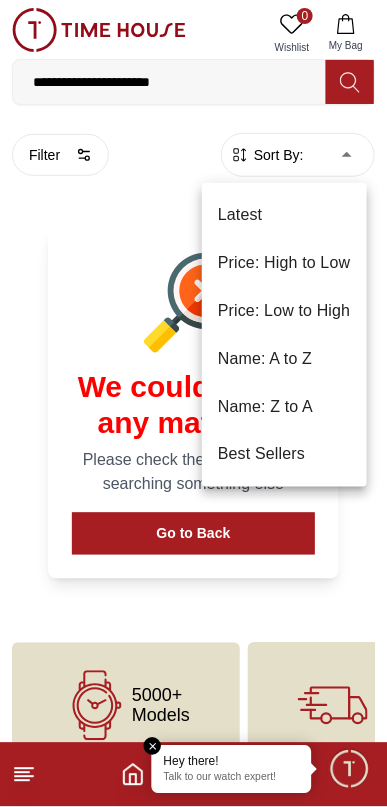 click on "Price: High to Low" at bounding box center [284, 263] 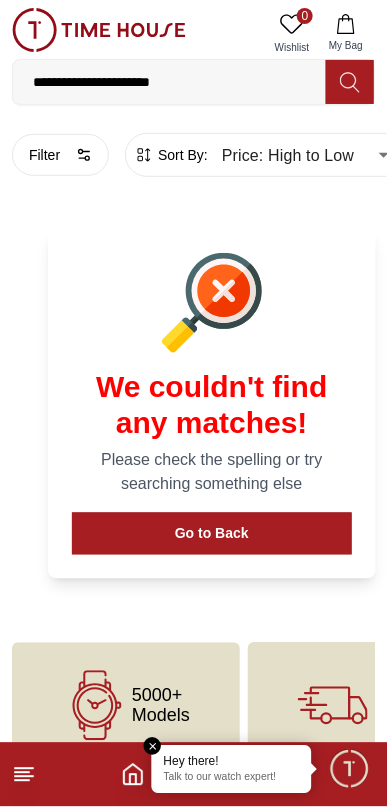 click on "Filter" at bounding box center (60, 155) 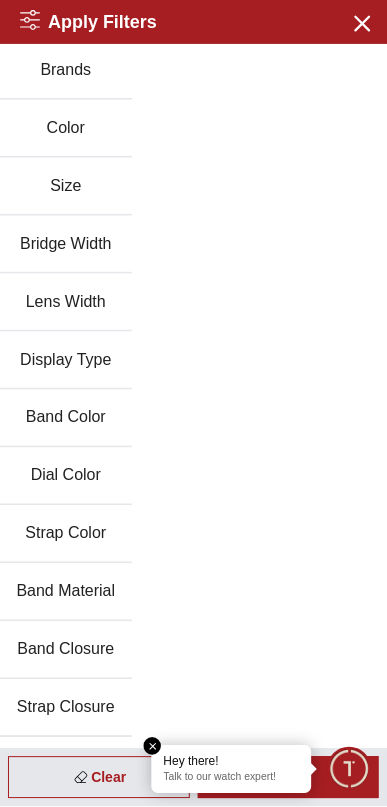 scroll, scrollTop: 71, scrollLeft: 0, axis: vertical 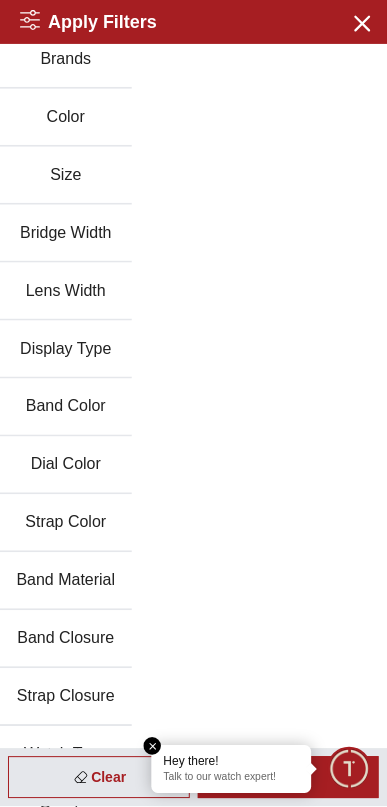 type on "******" 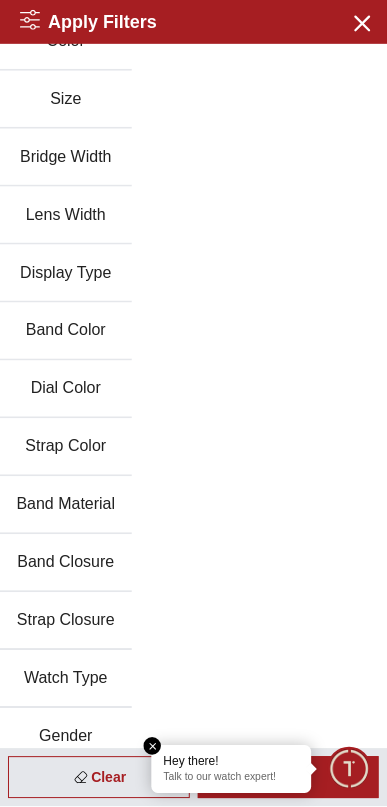 scroll, scrollTop: 0, scrollLeft: 0, axis: both 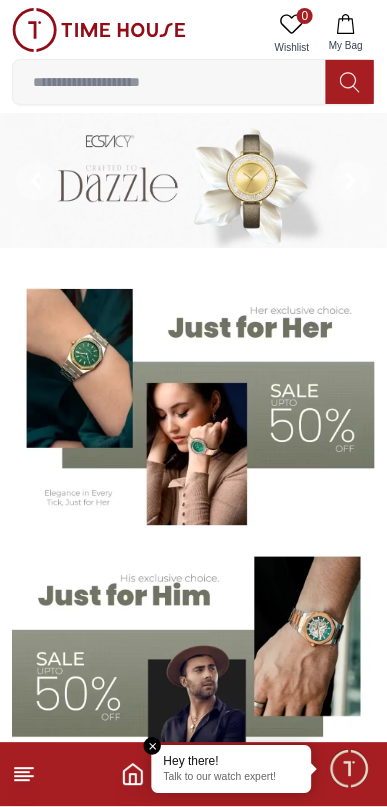 click 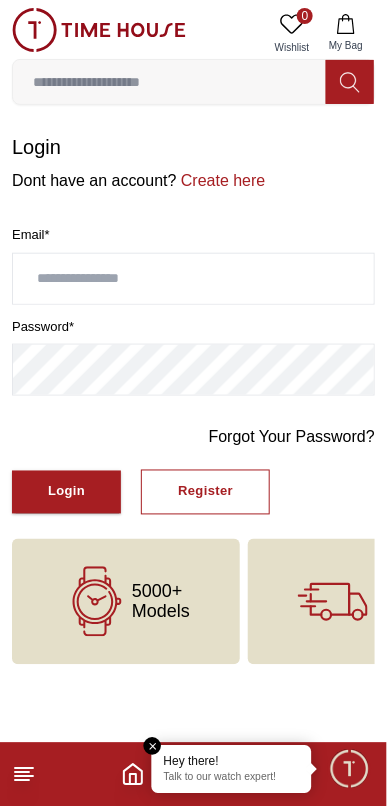 click at bounding box center (349, 769) 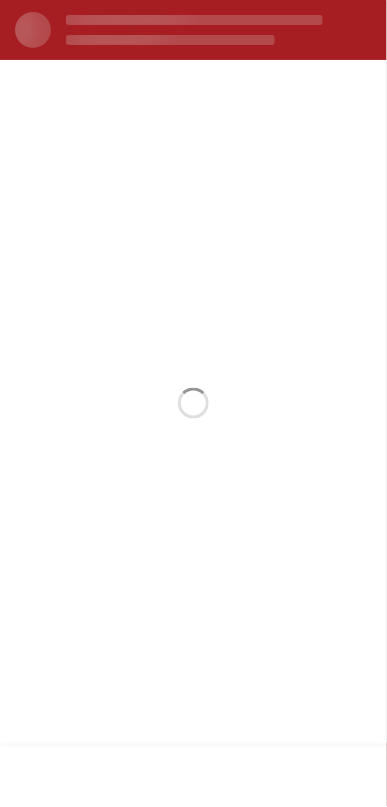 scroll, scrollTop: 0, scrollLeft: 0, axis: both 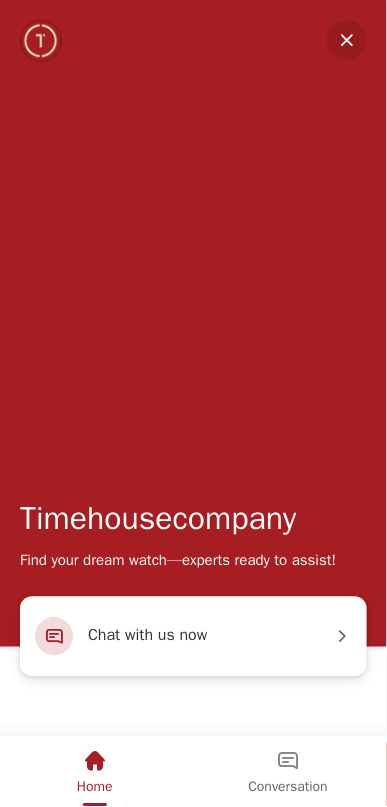 click at bounding box center (347, 40) 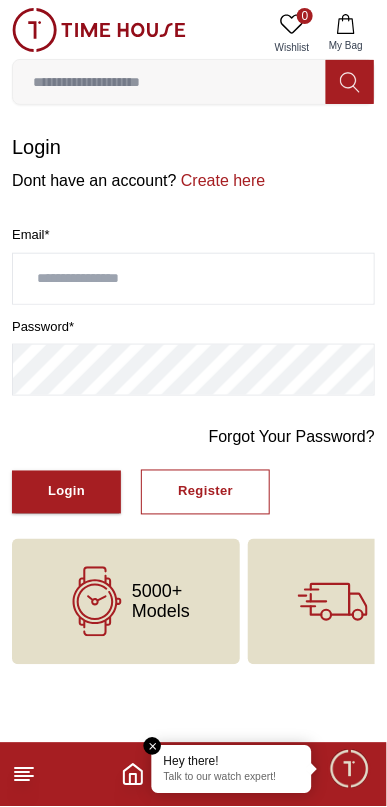 click at bounding box center [169, 82] 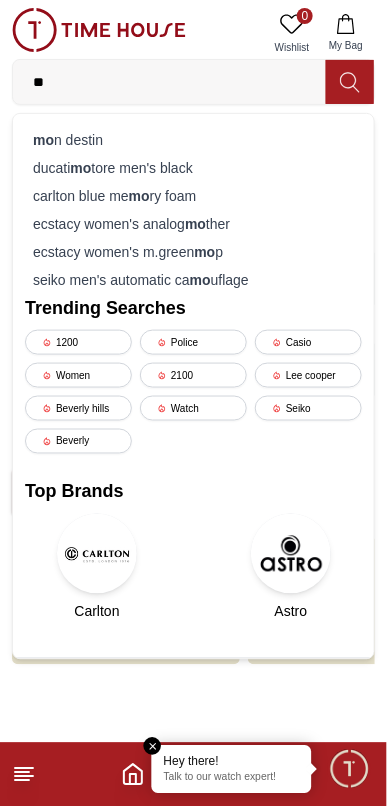 type on "**" 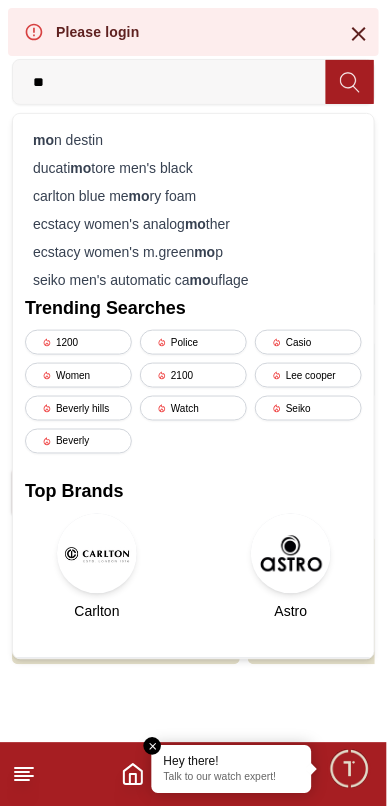 click on "Top Brands" at bounding box center [193, 492] 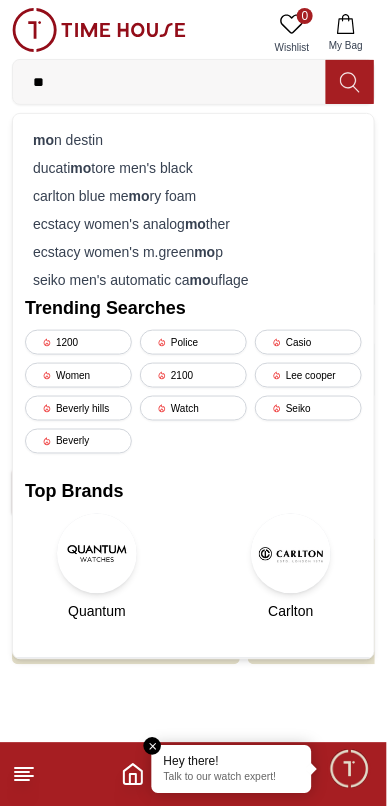 click at bounding box center (291, 554) 